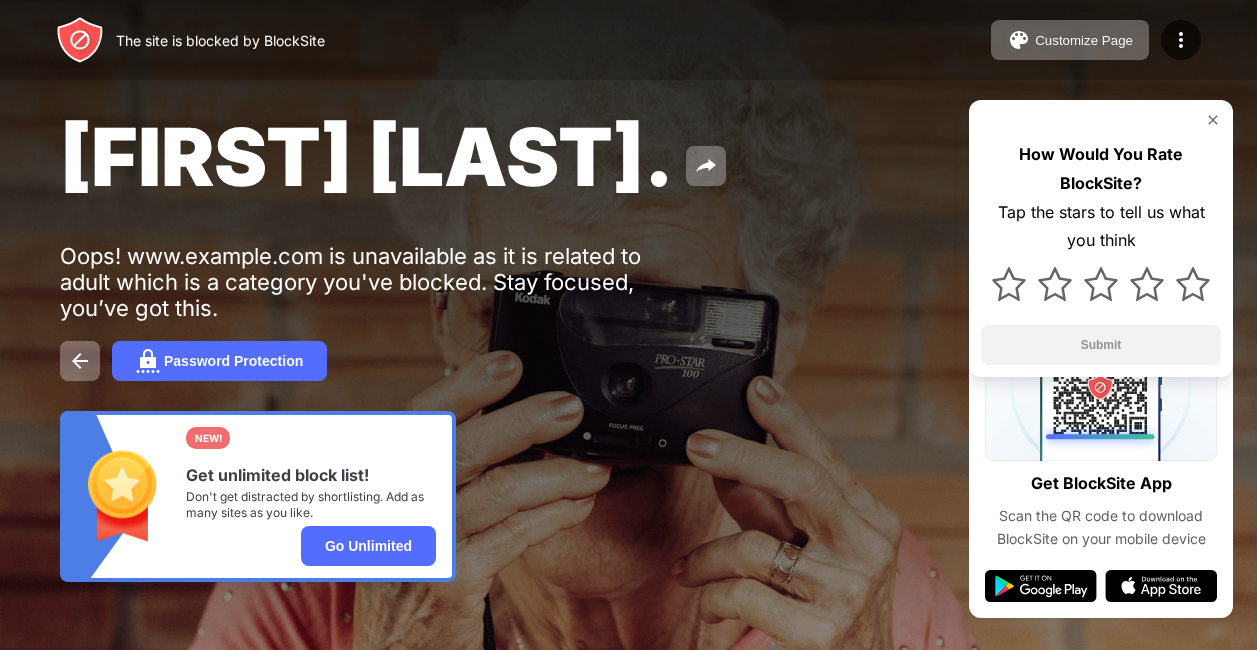 scroll, scrollTop: 0, scrollLeft: 0, axis: both 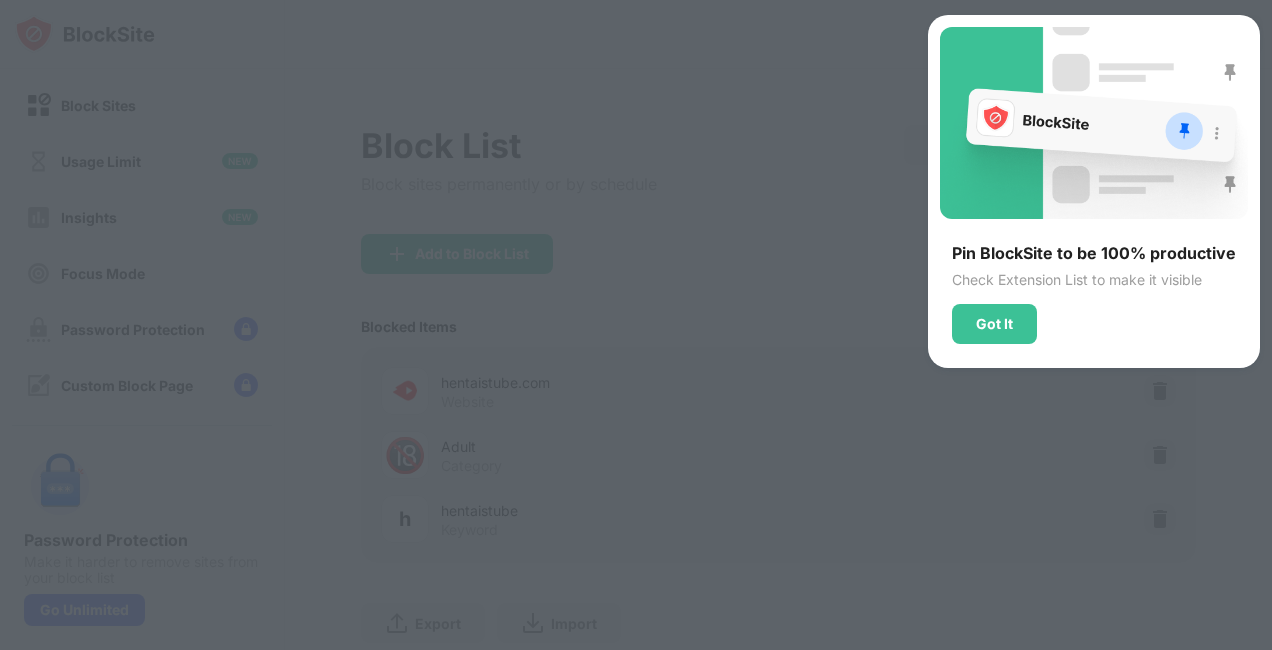 click at bounding box center (636, 325) 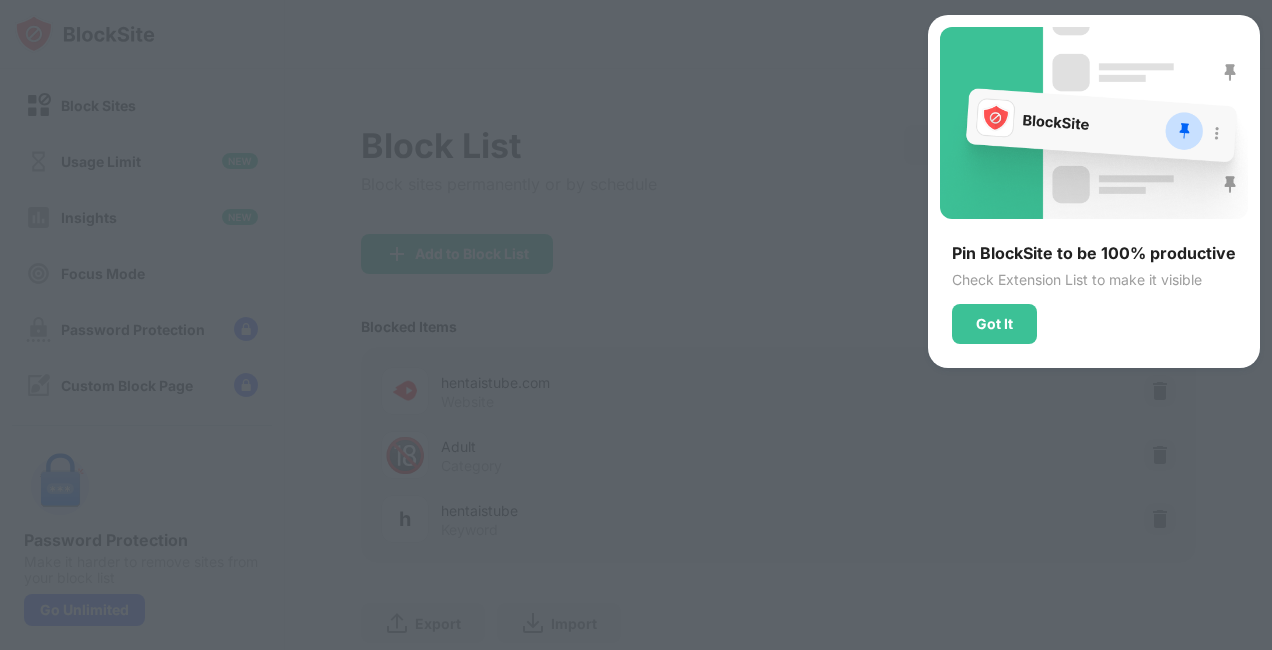 click on "Got It" at bounding box center [994, 324] 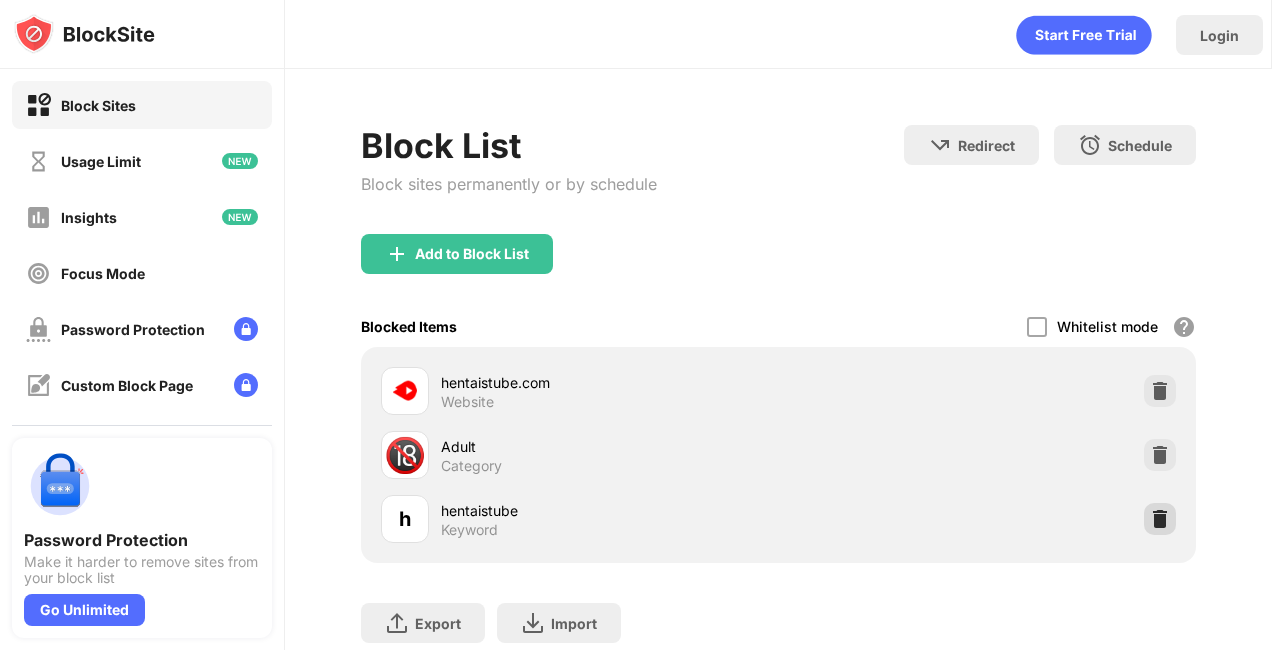 click at bounding box center [1160, 519] 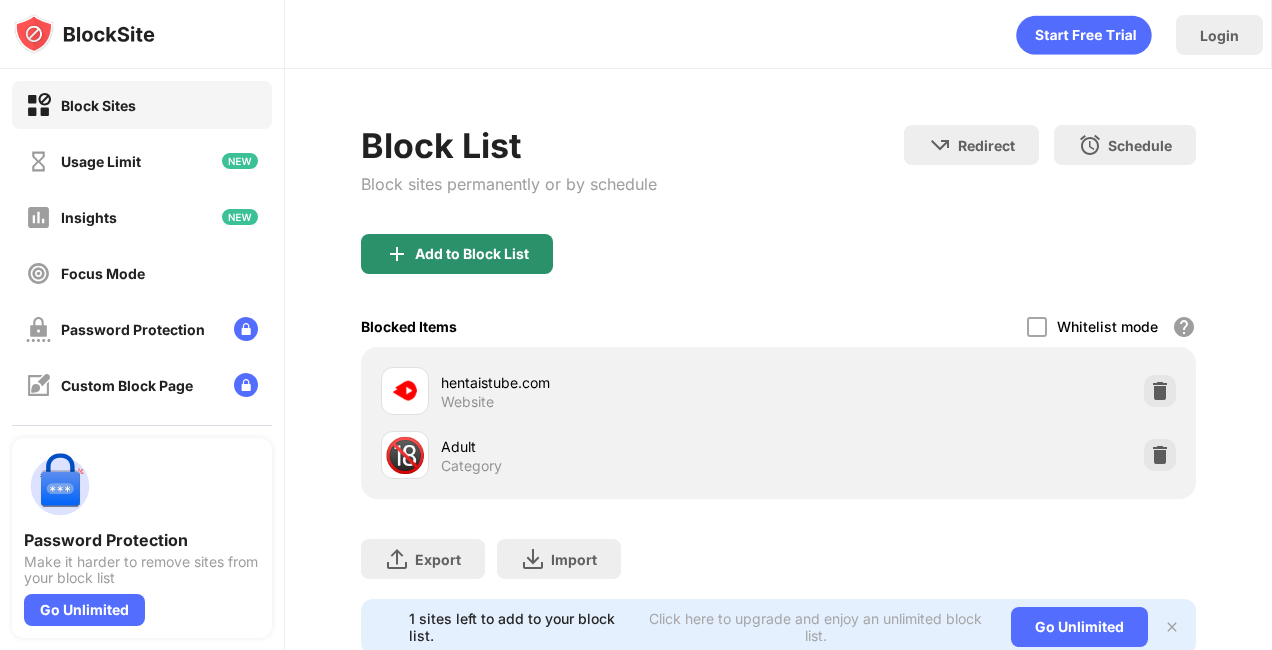 click on "Add to Block List" at bounding box center [472, 254] 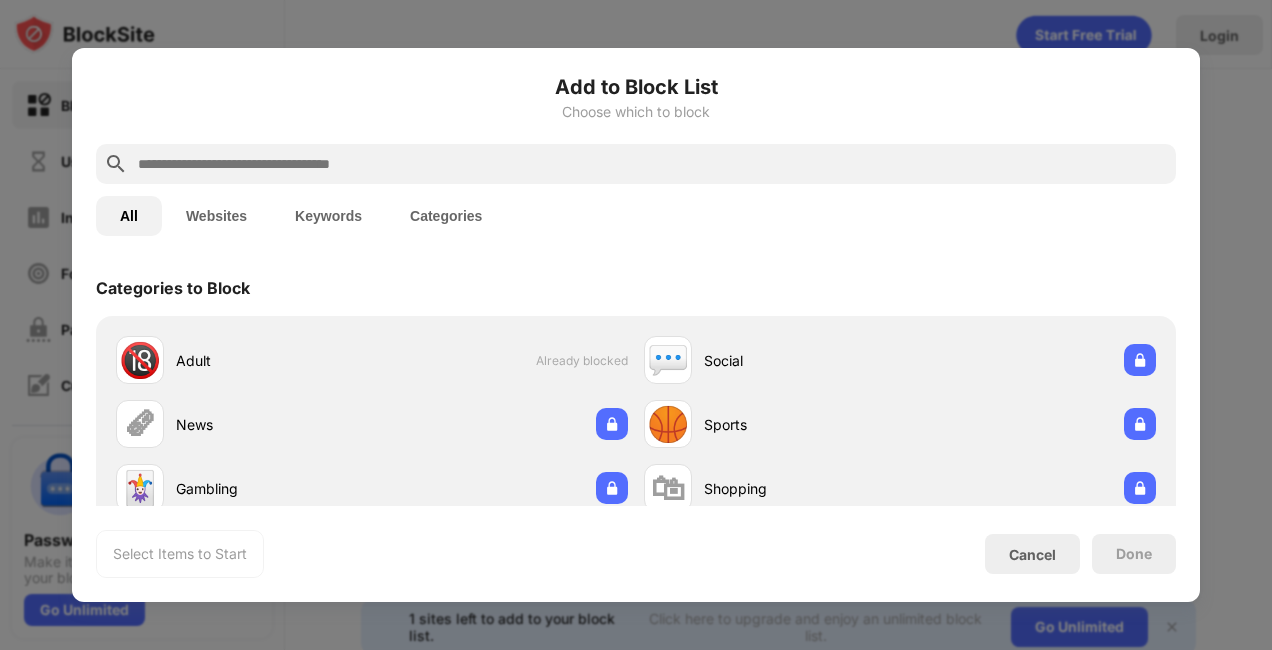click at bounding box center [652, 164] 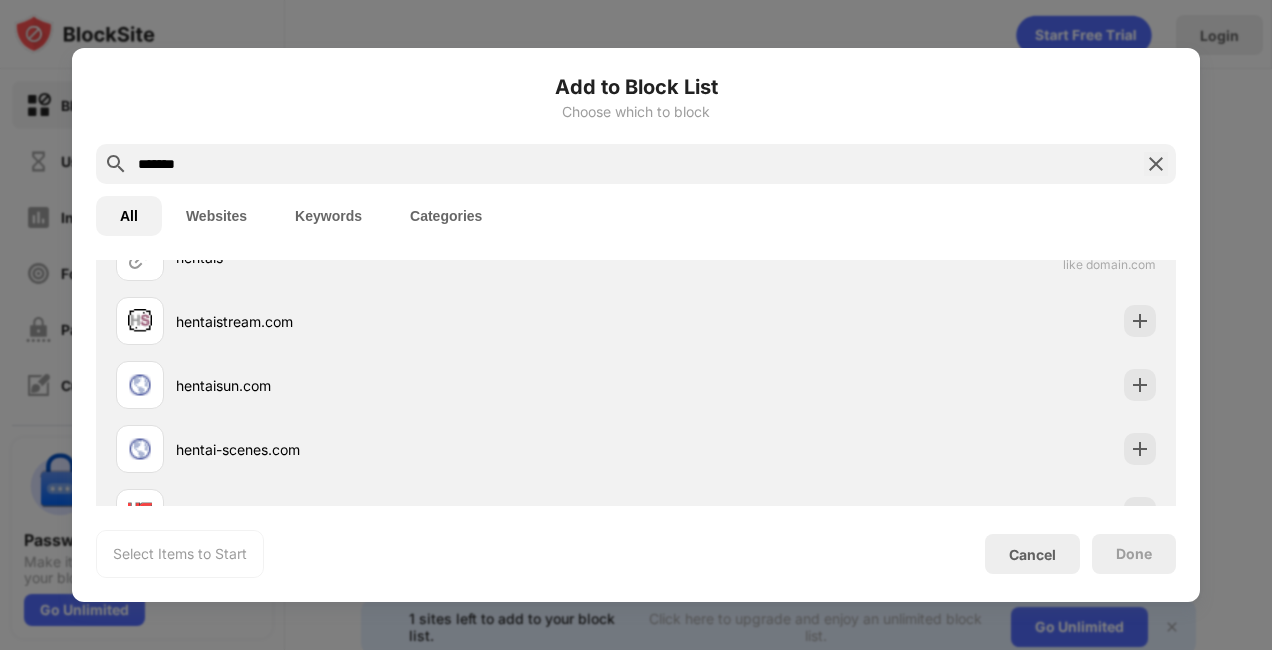 scroll, scrollTop: 0, scrollLeft: 0, axis: both 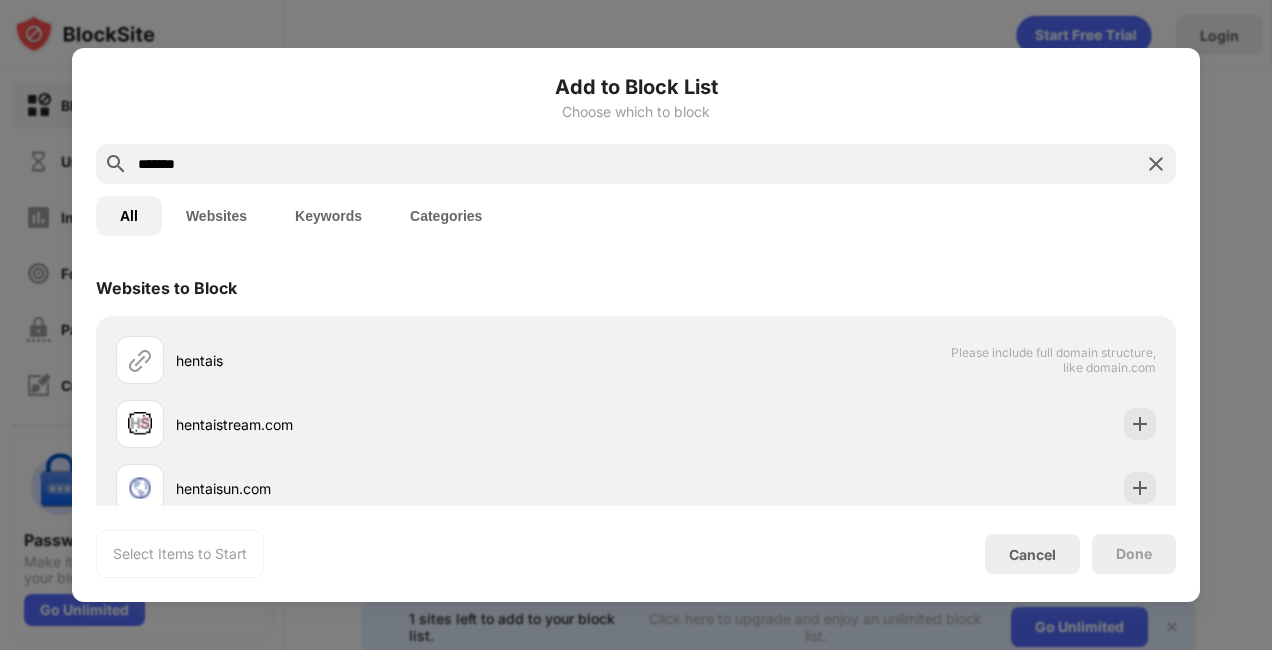 click on "Keywords" at bounding box center (328, 216) 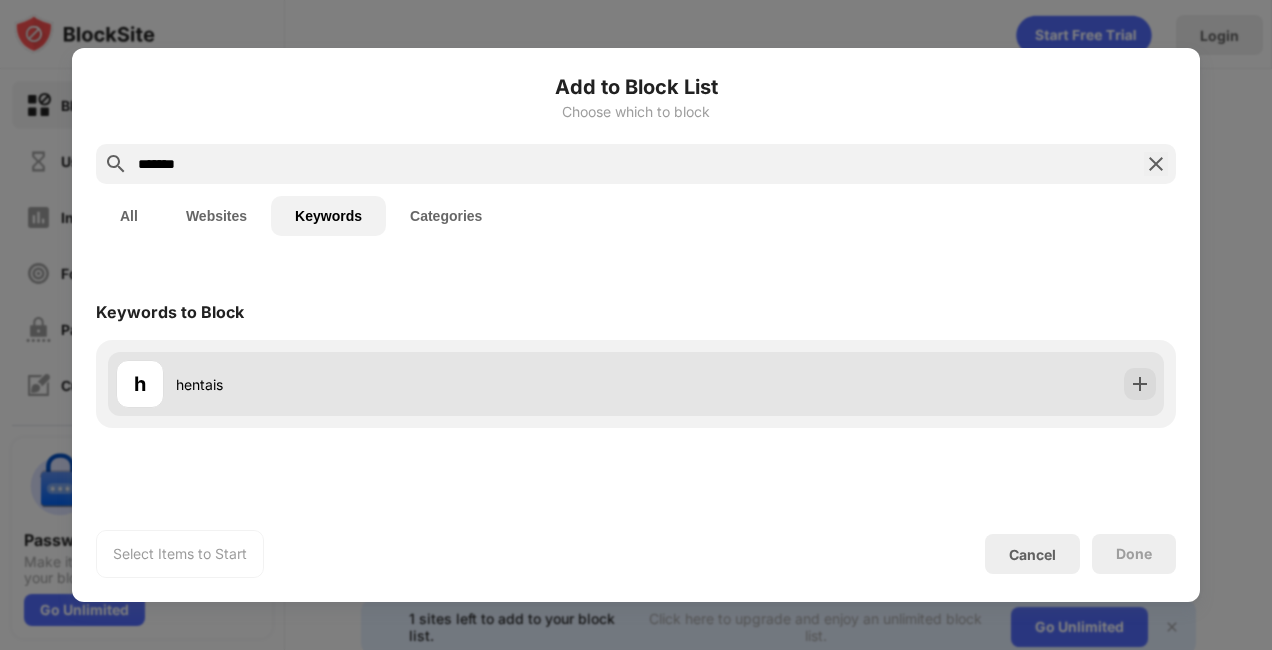 click at bounding box center (1140, 384) 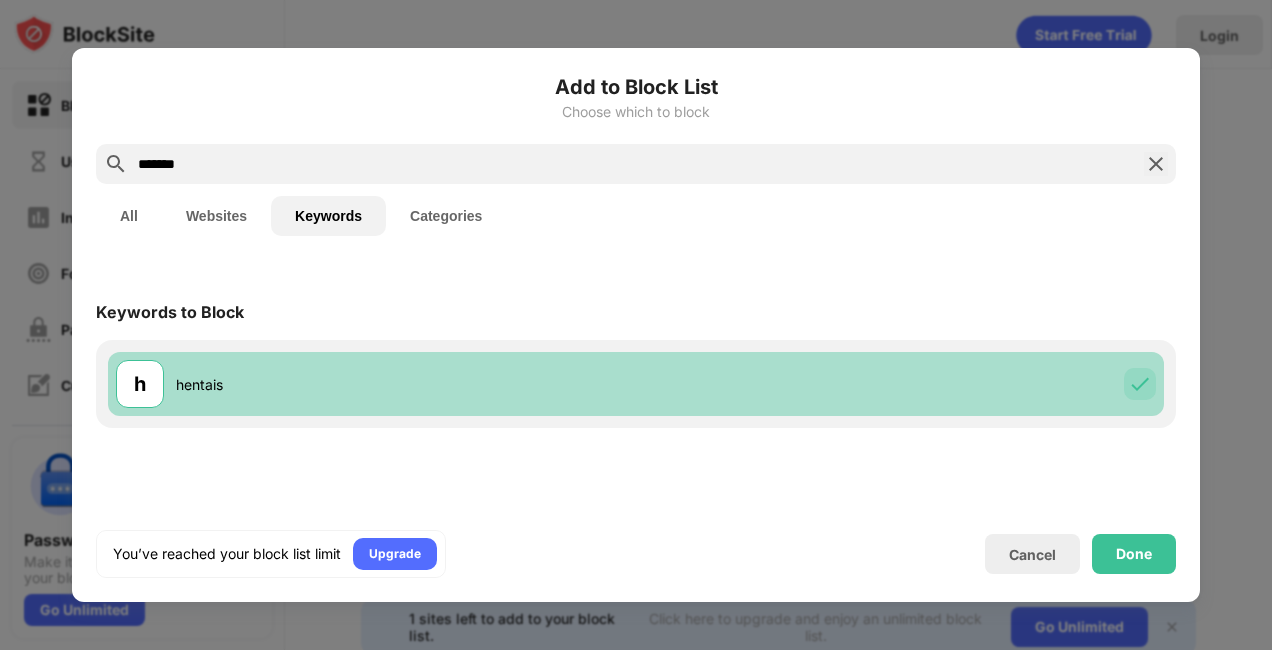 click on "h hentais" at bounding box center (636, 384) 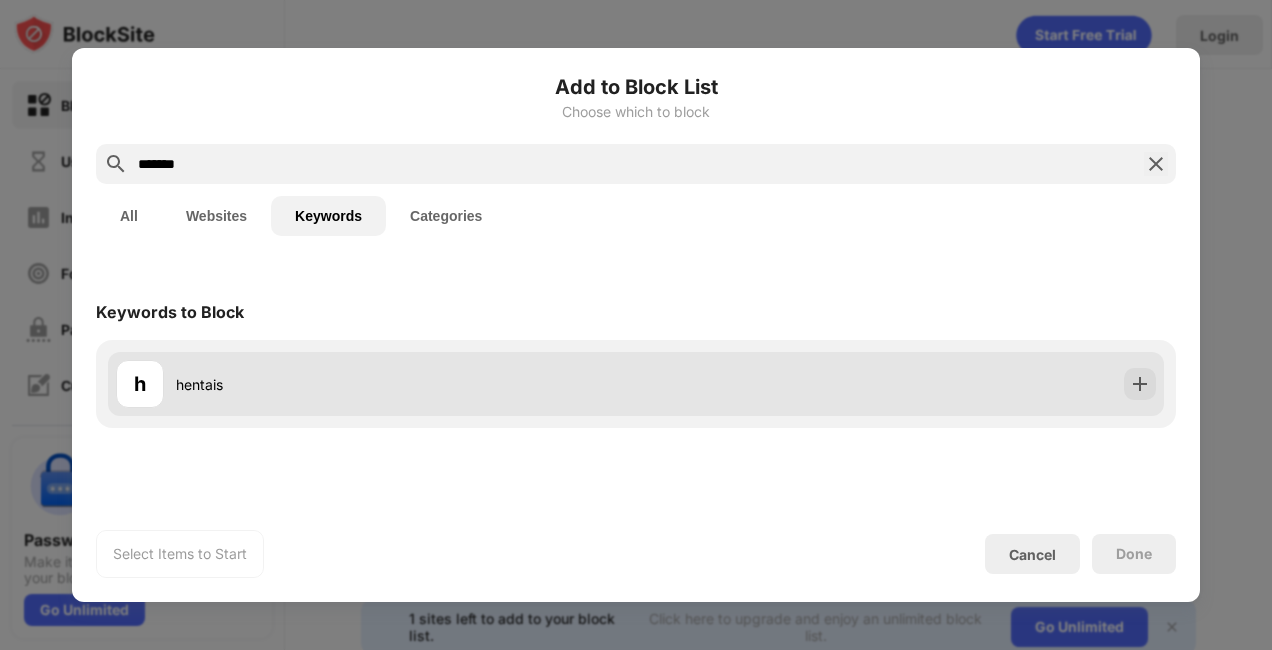 click on "h hentais" at bounding box center [636, 384] 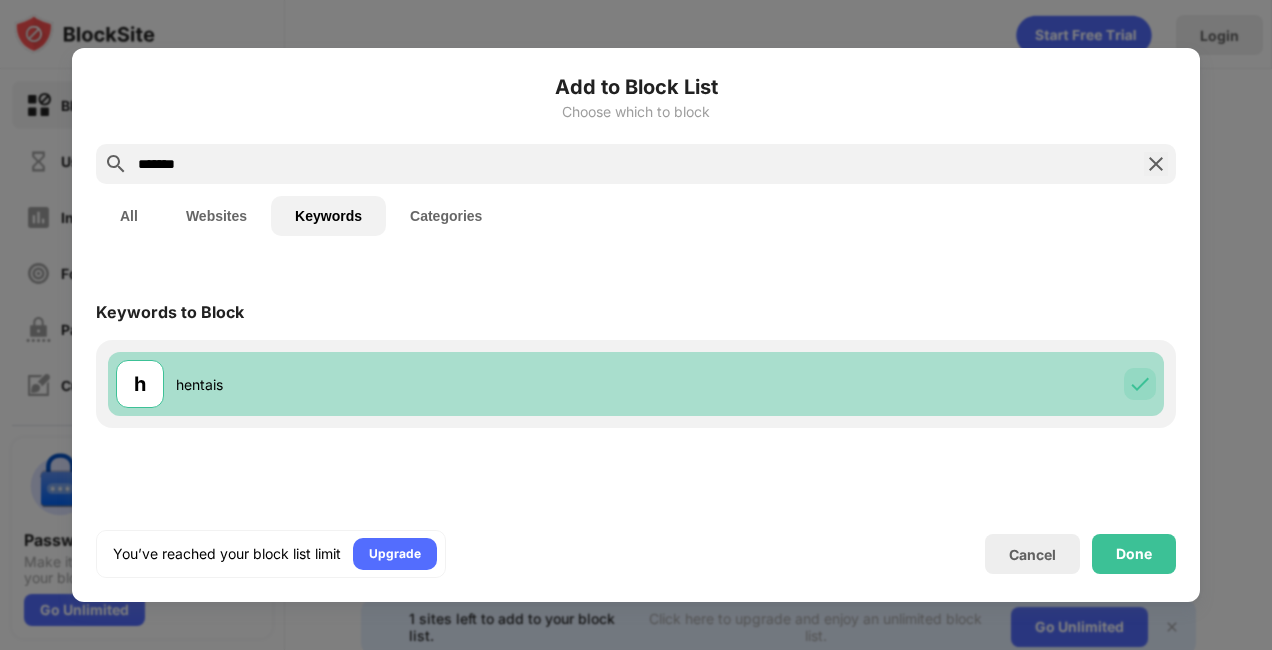 click at bounding box center [1140, 384] 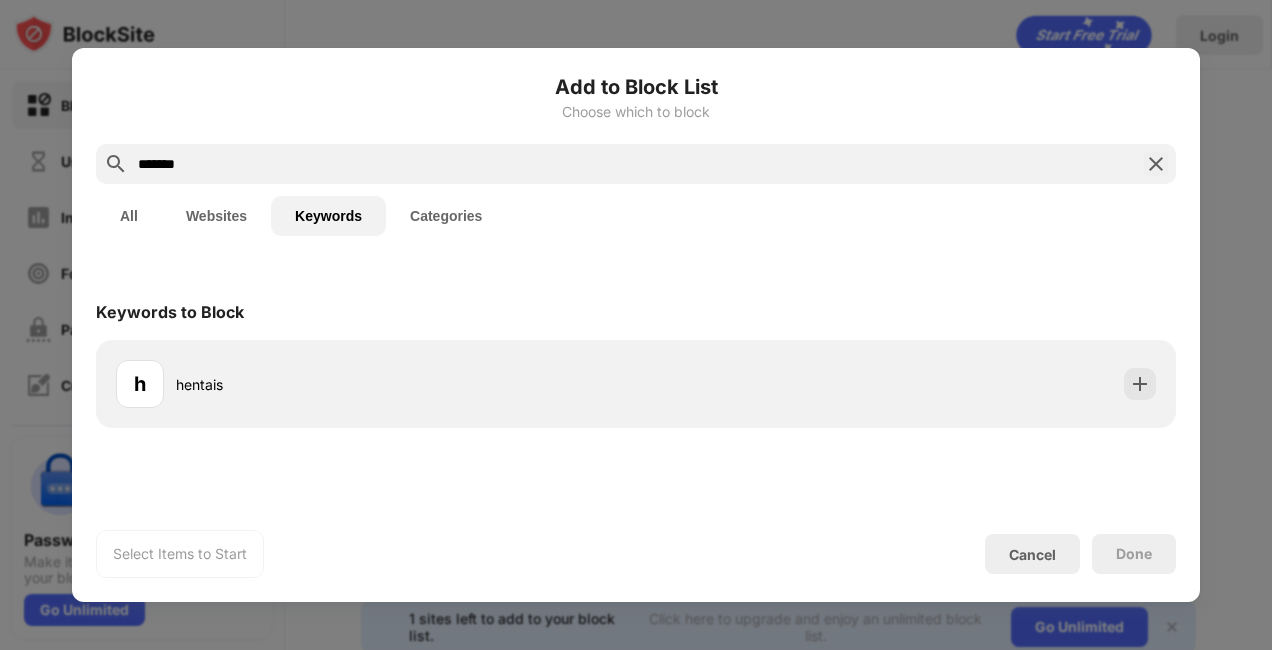 click on "*******" at bounding box center (636, 164) 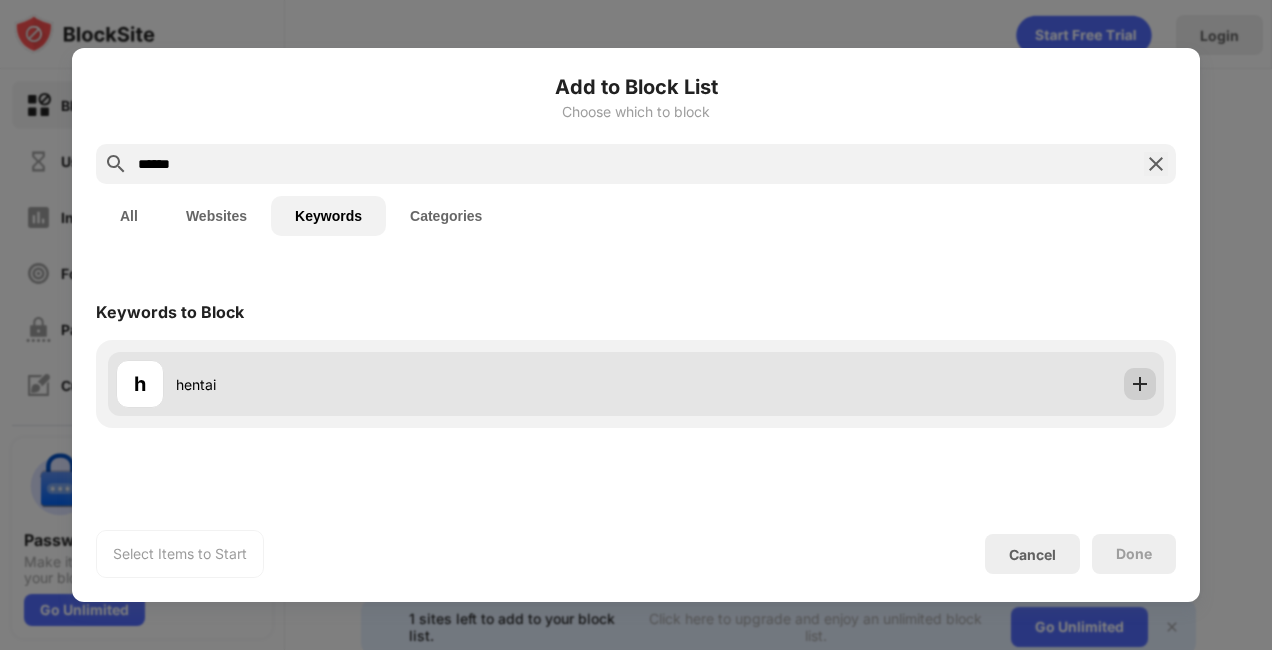type on "******" 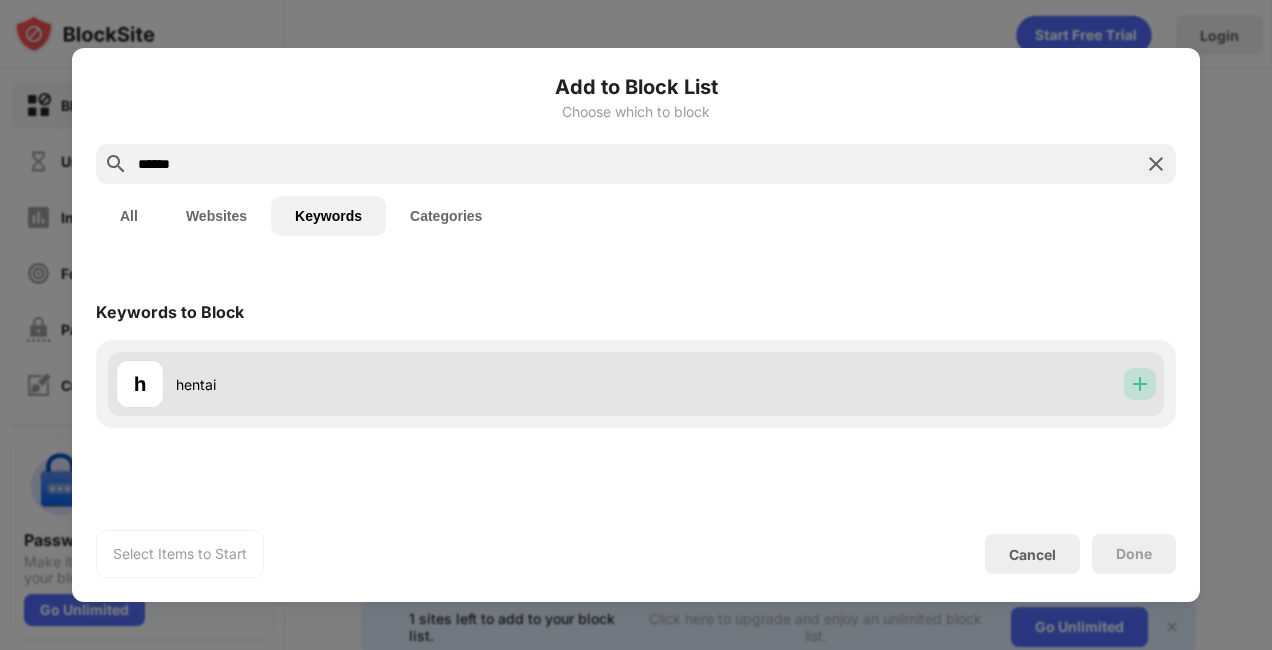 click at bounding box center (1140, 384) 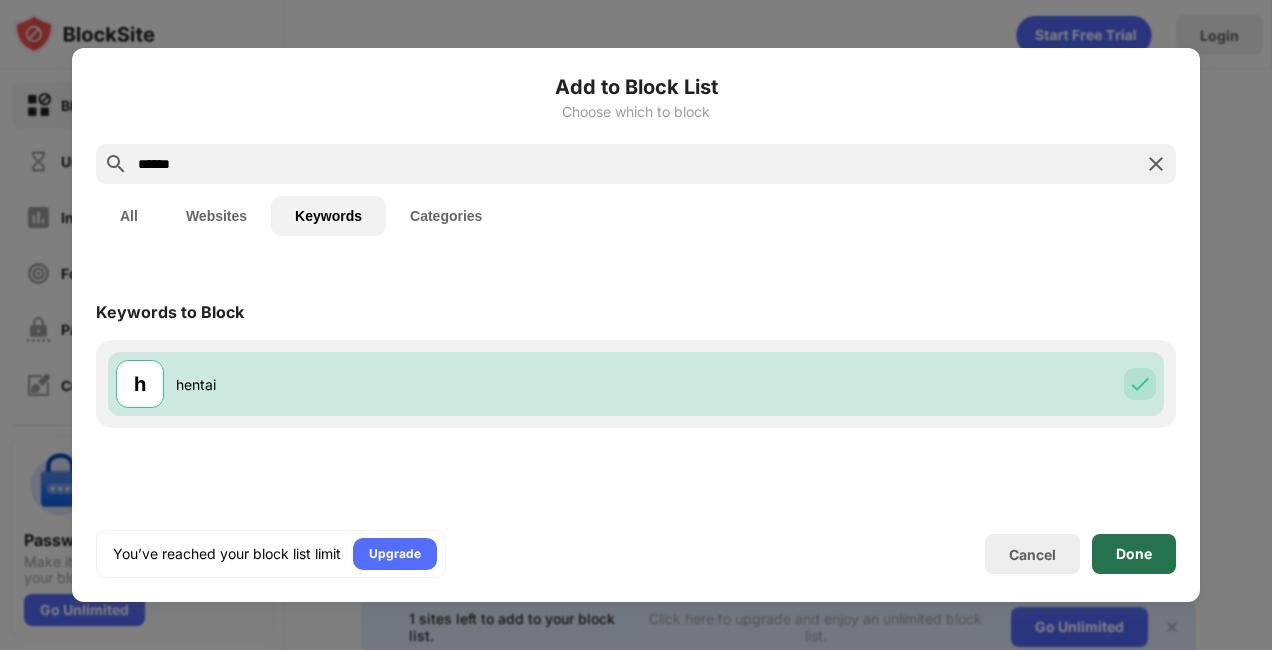 click on "Done" at bounding box center [1134, 554] 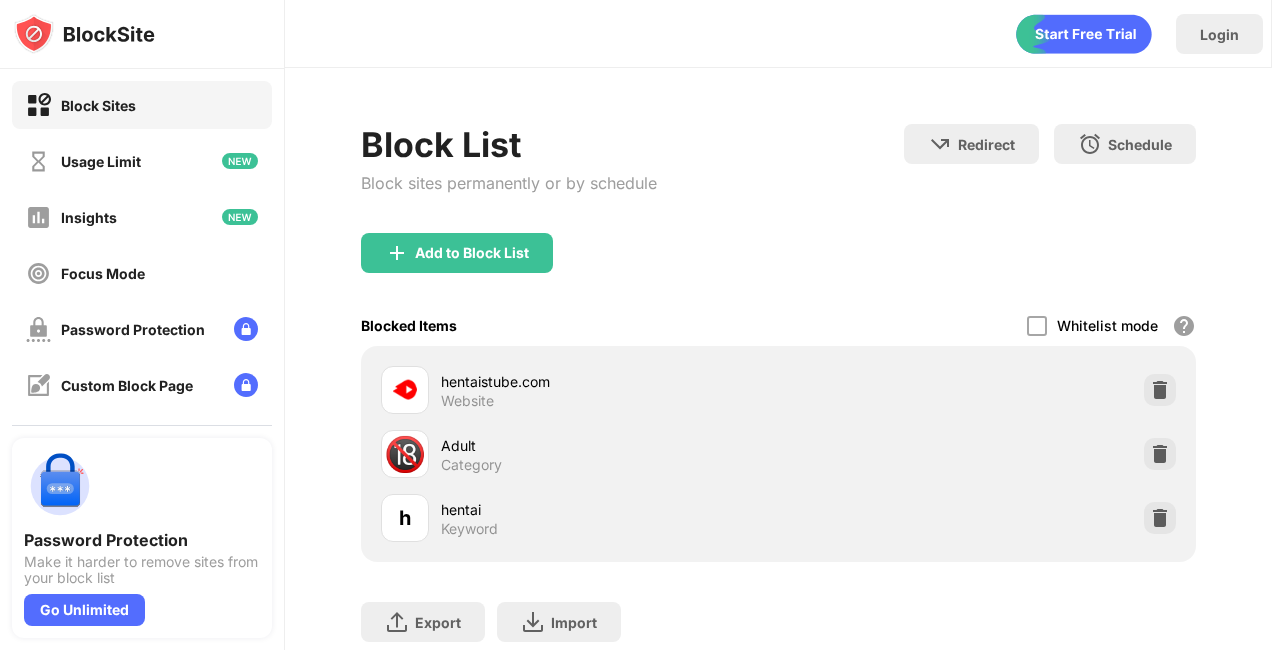 scroll, scrollTop: 0, scrollLeft: 0, axis: both 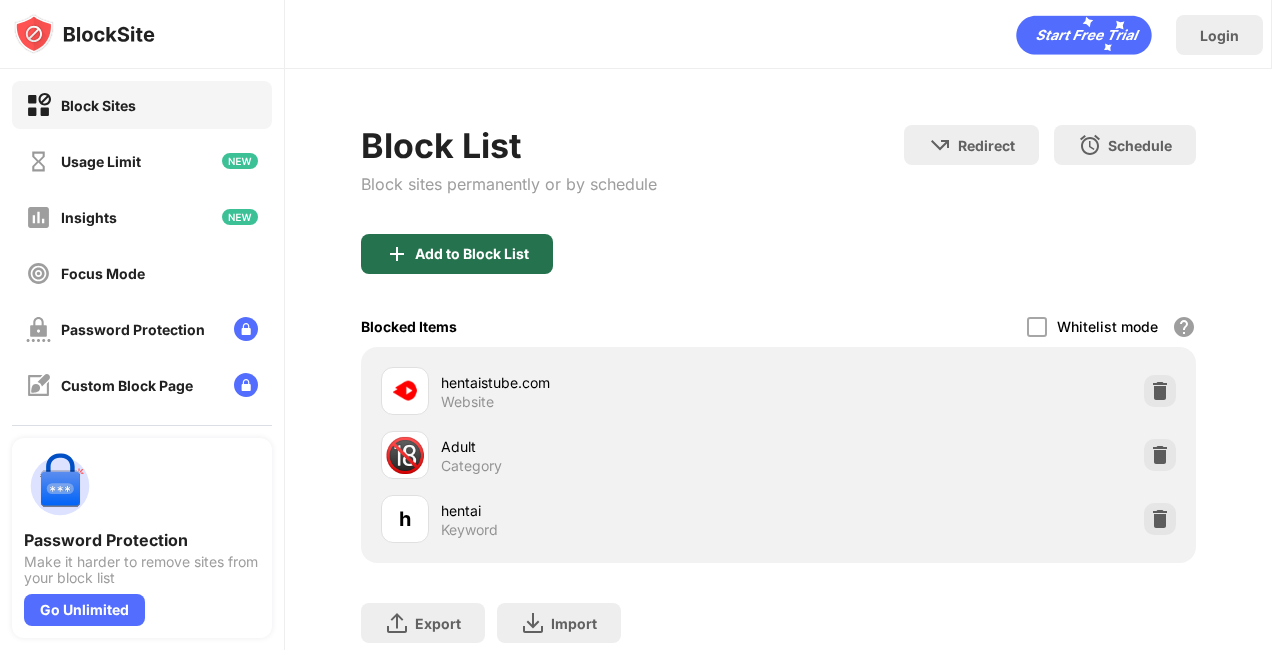 click on "Add to Block List" at bounding box center [457, 254] 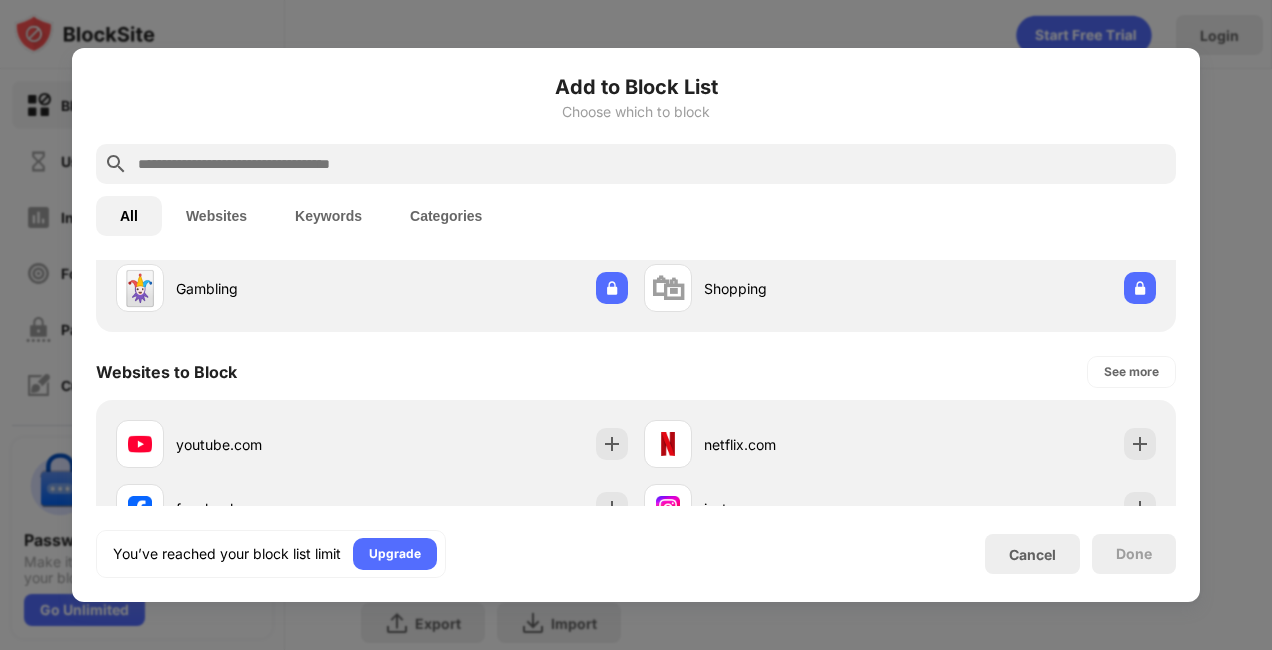 scroll, scrollTop: 500, scrollLeft: 0, axis: vertical 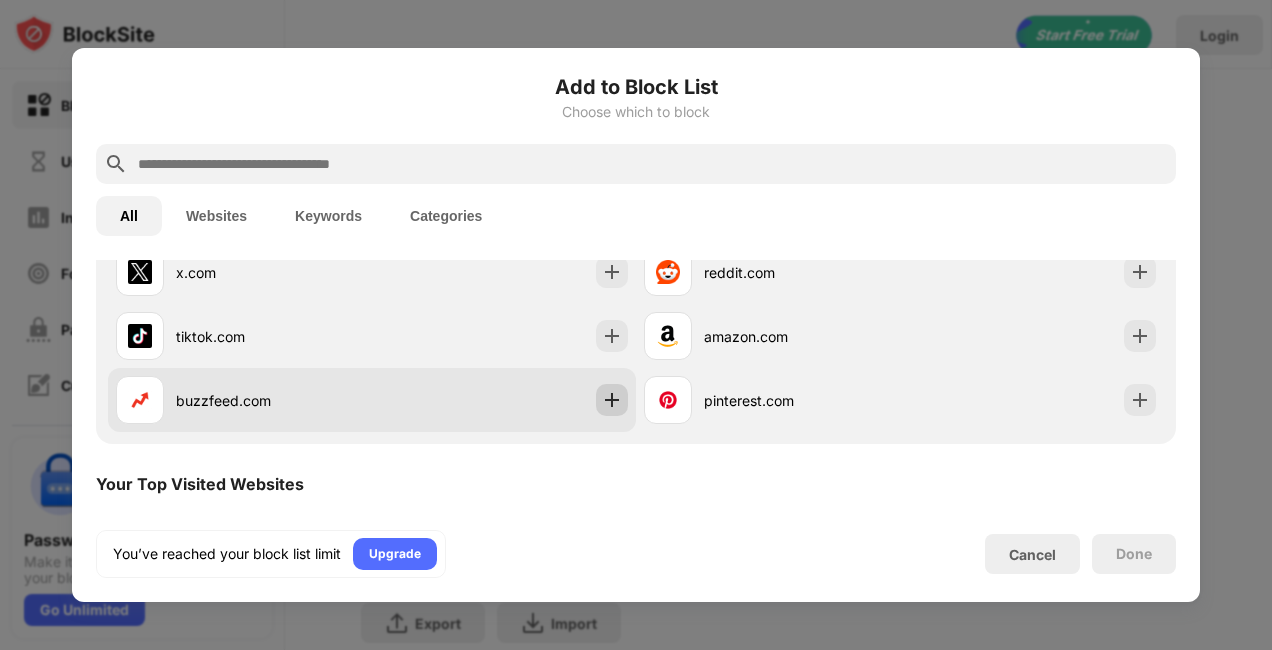 click at bounding box center (612, 400) 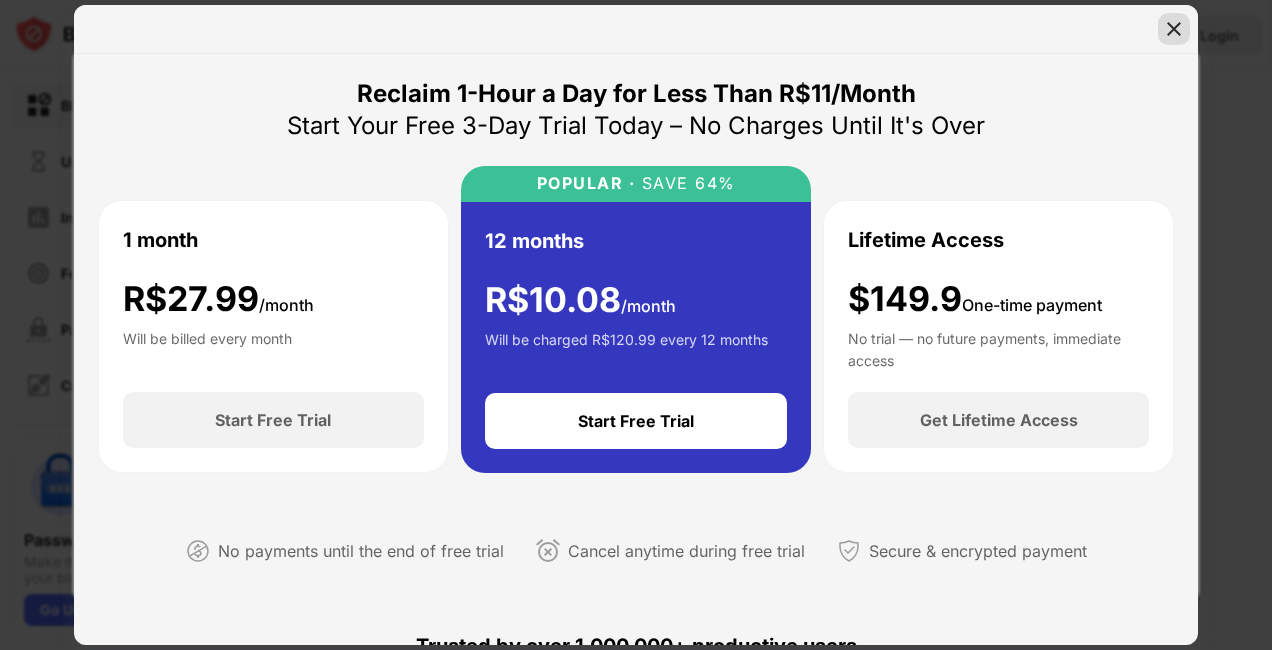 click at bounding box center [1174, 29] 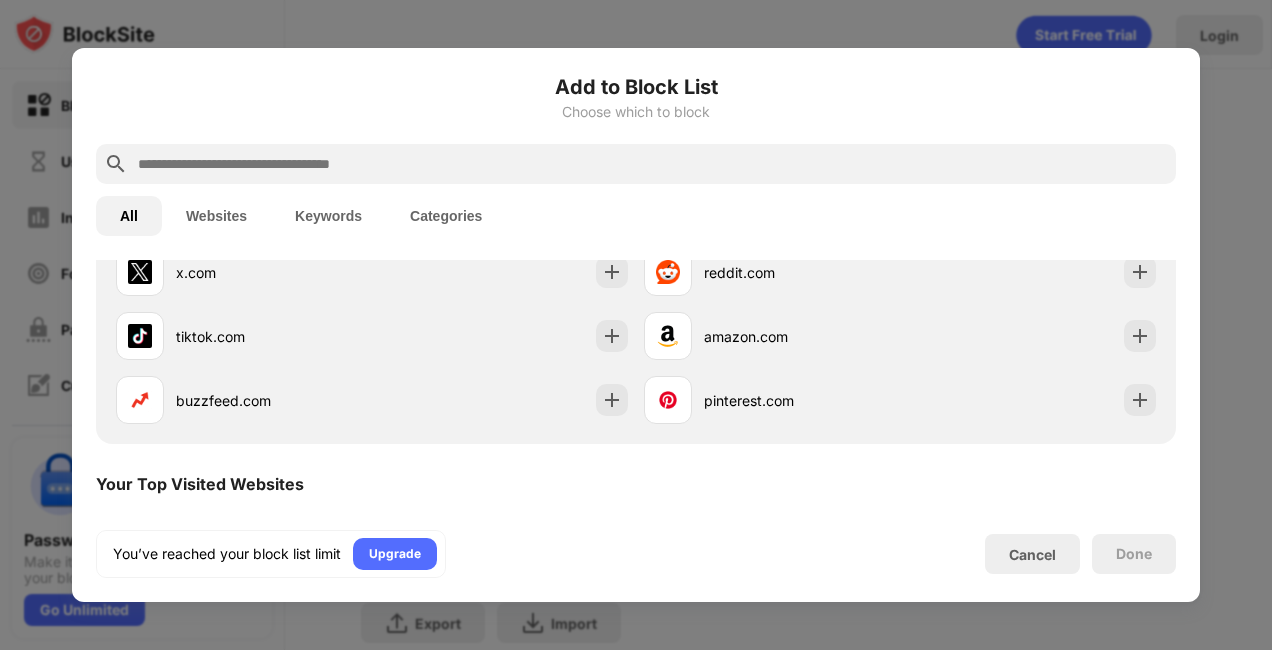 drag, startPoint x: 956, startPoint y: 40, endPoint x: 1055, endPoint y: 358, distance: 333.05405 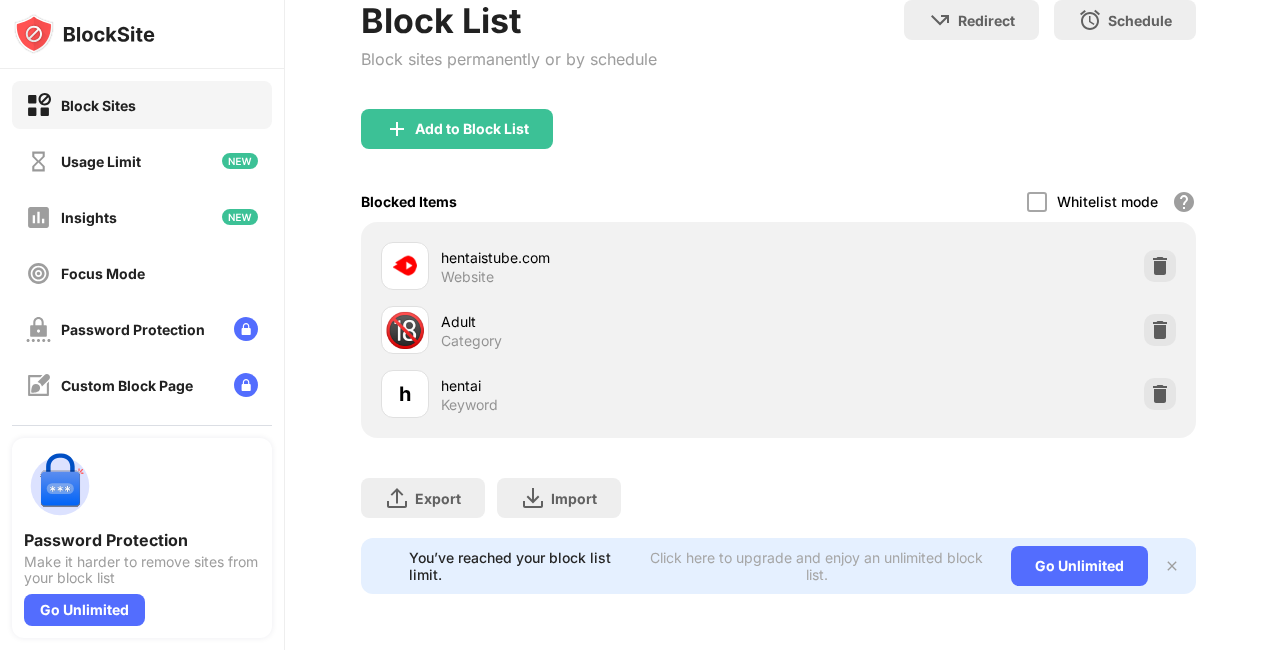 scroll, scrollTop: 0, scrollLeft: 0, axis: both 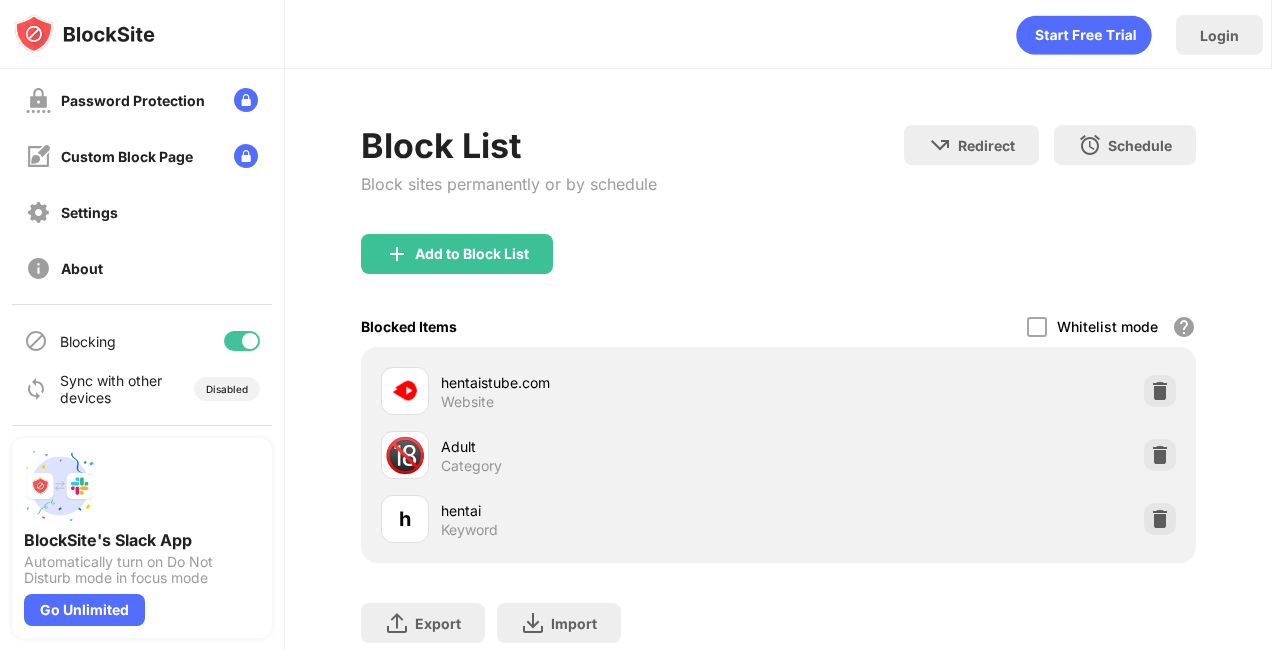 click on "Blocking" at bounding box center (142, 341) 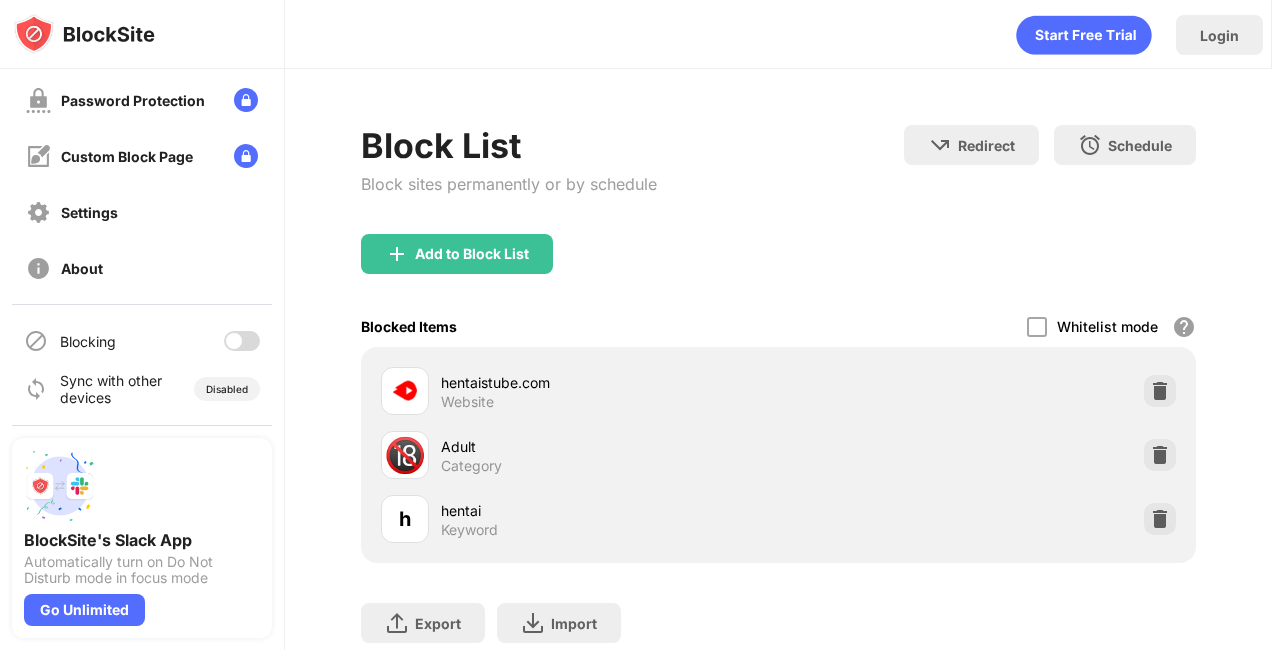 scroll, scrollTop: 140, scrollLeft: 0, axis: vertical 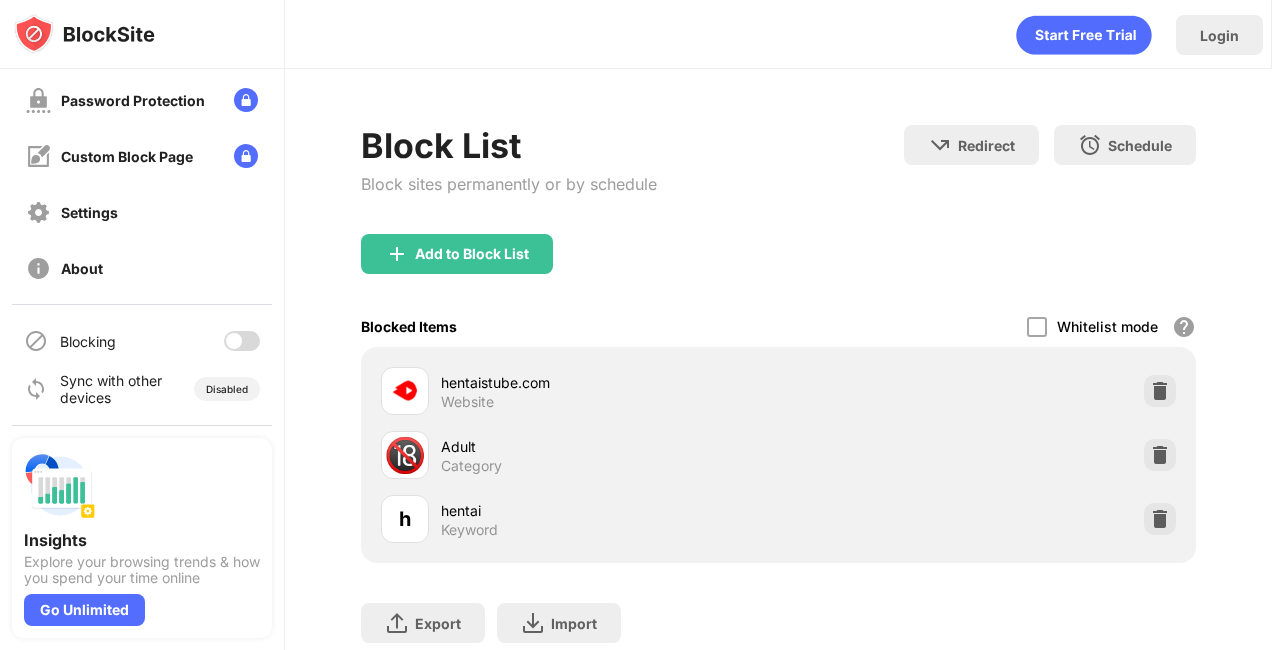 drag, startPoint x: 212, startPoint y: 331, endPoint x: 224, endPoint y: 331, distance: 12 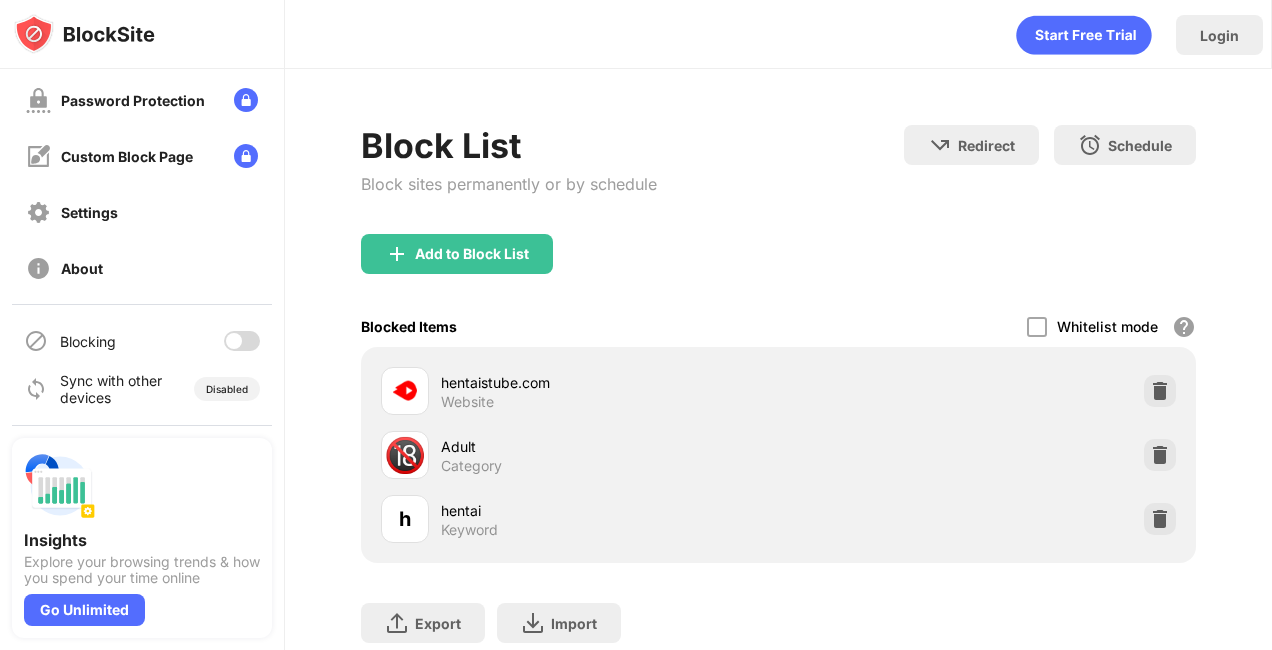 drag, startPoint x: 196, startPoint y: 339, endPoint x: 212, endPoint y: 341, distance: 16.124516 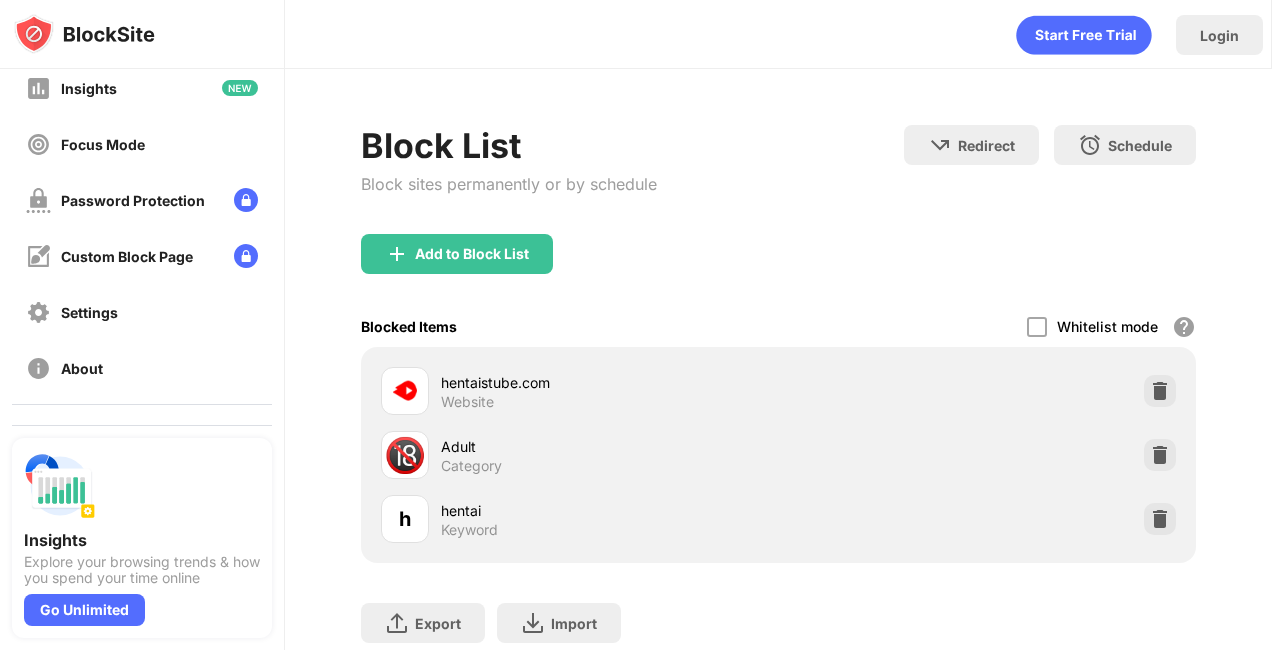 scroll, scrollTop: 0, scrollLeft: 0, axis: both 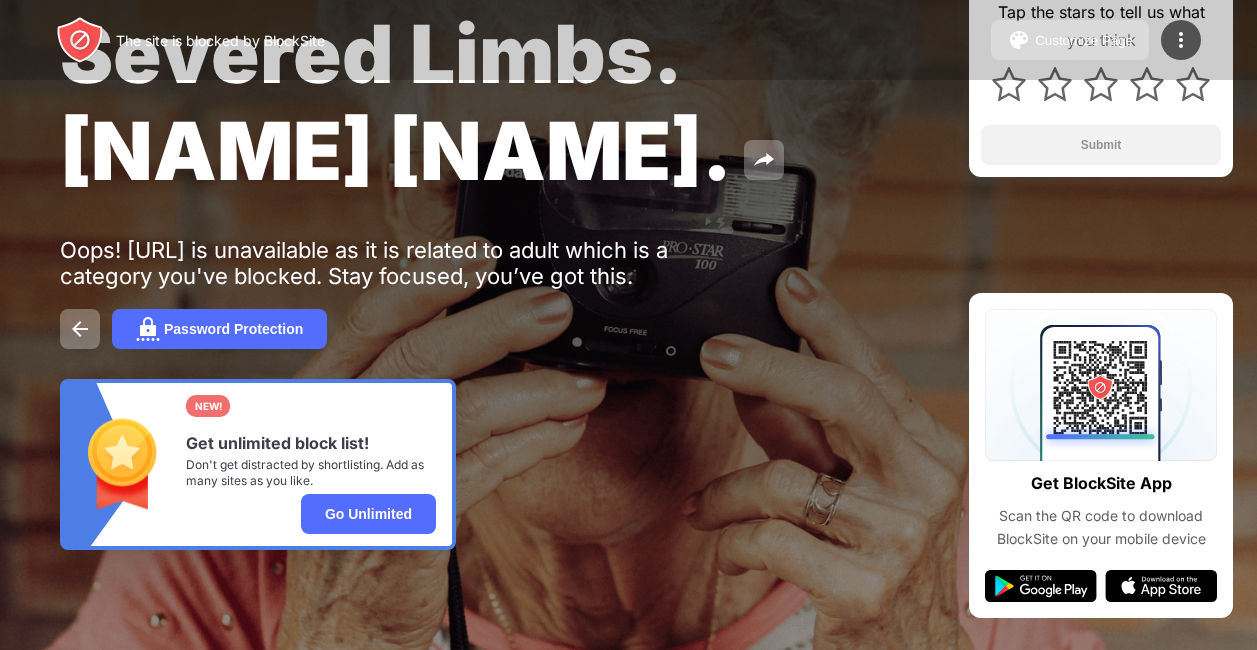 click on "Oops! www.hentaistube.com is unavailable as it is related to adult which is a category you've blocked. Stay focused, you’ve got this." at bounding box center [369, 263] 